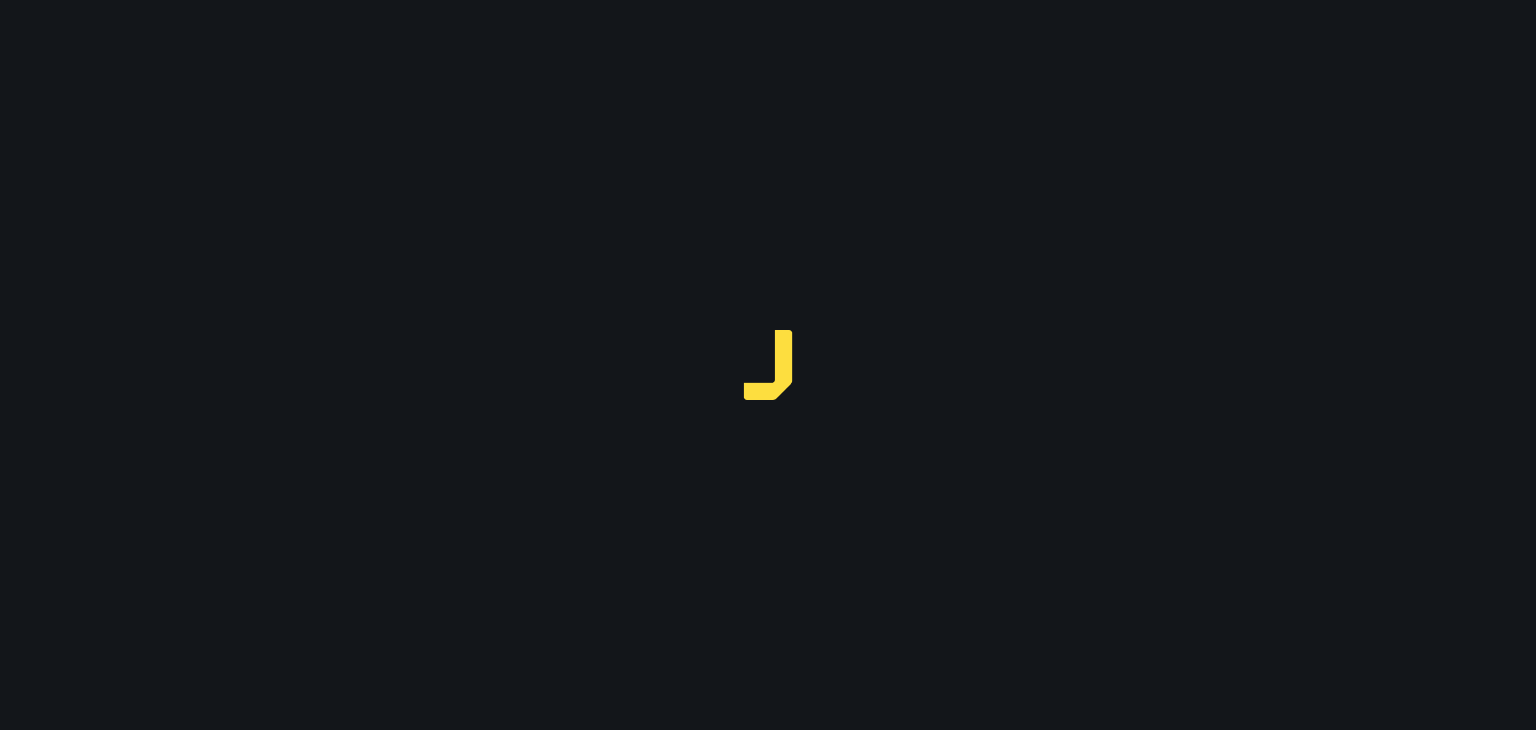 scroll, scrollTop: 0, scrollLeft: 0, axis: both 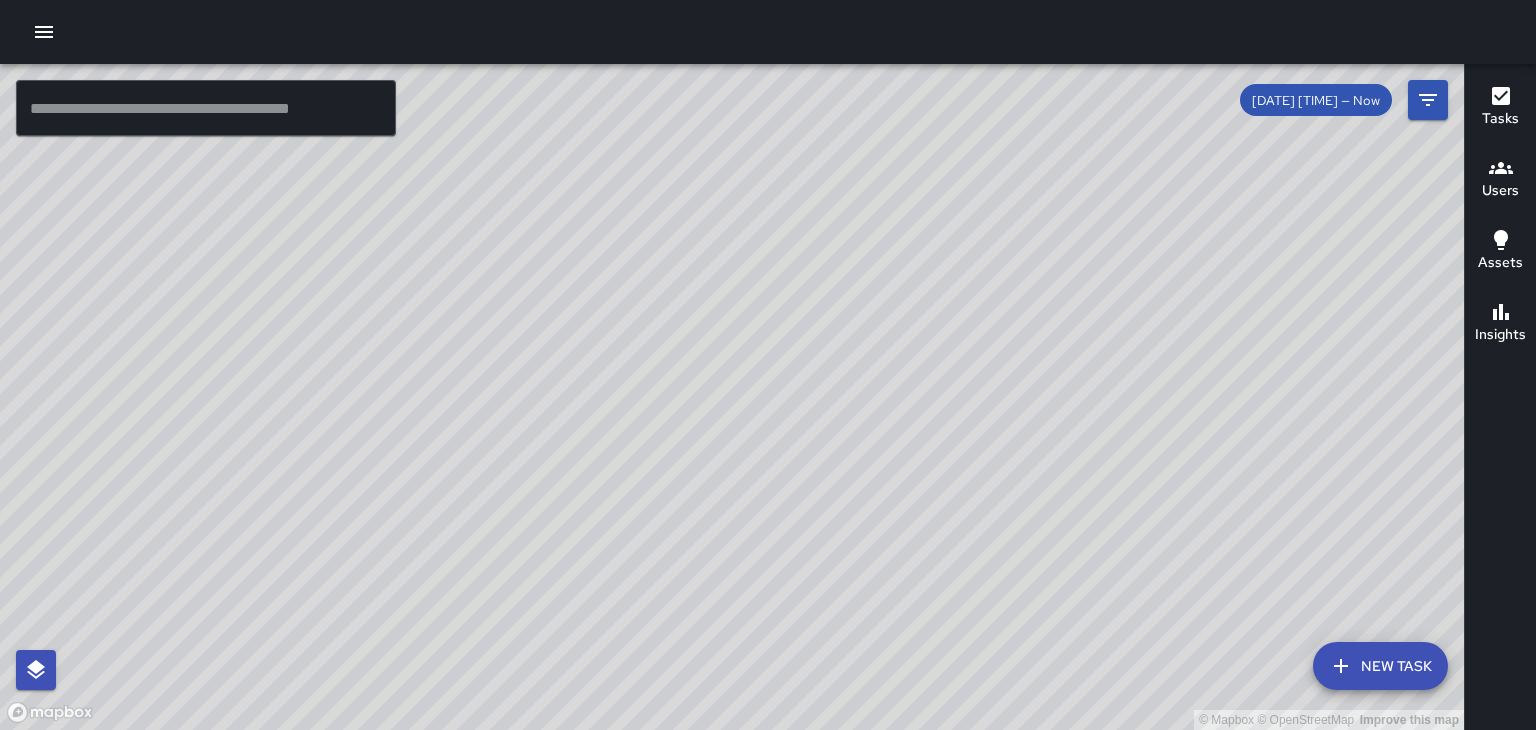 click on "© Mapbox   © OpenStreetMap   Improve this map" at bounding box center [732, 397] 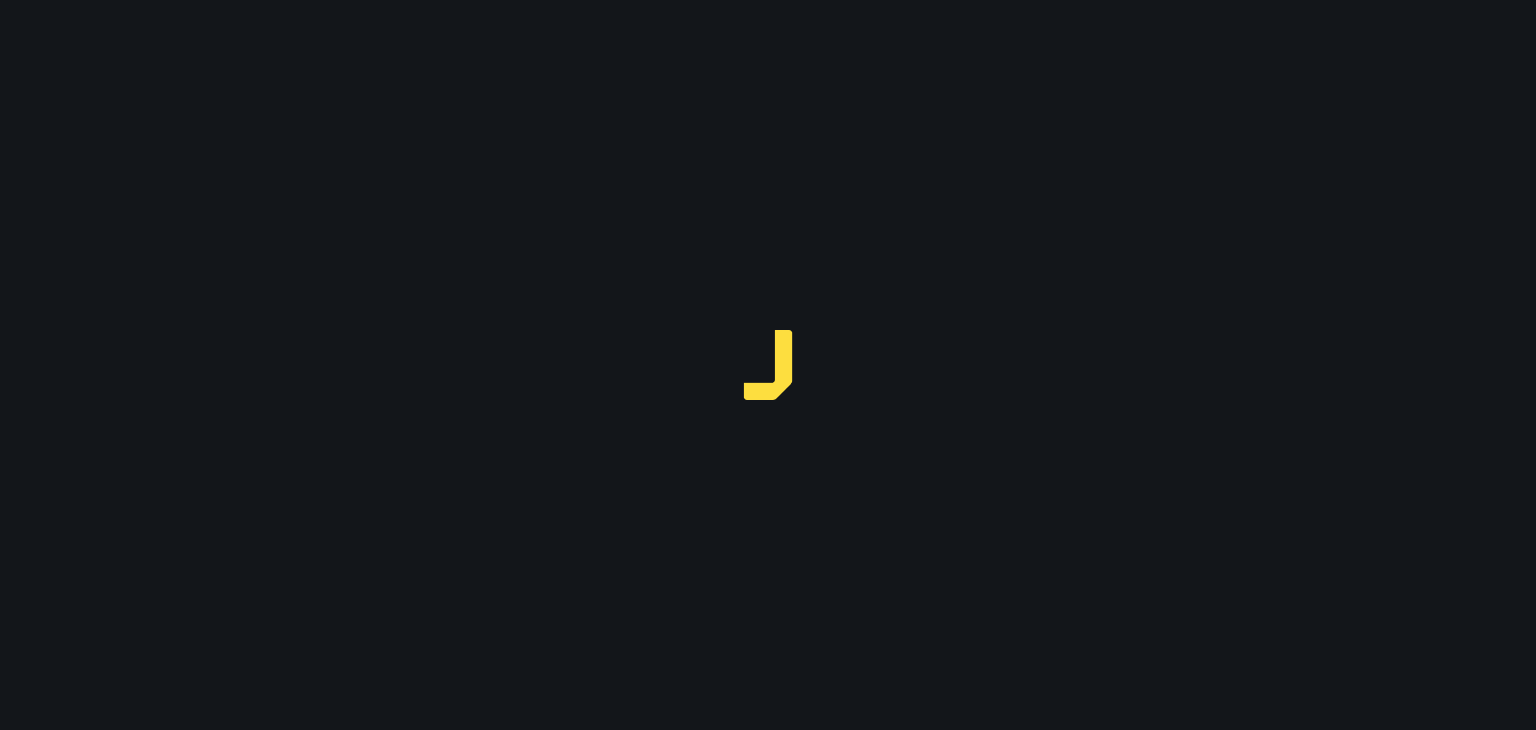 scroll, scrollTop: 0, scrollLeft: 0, axis: both 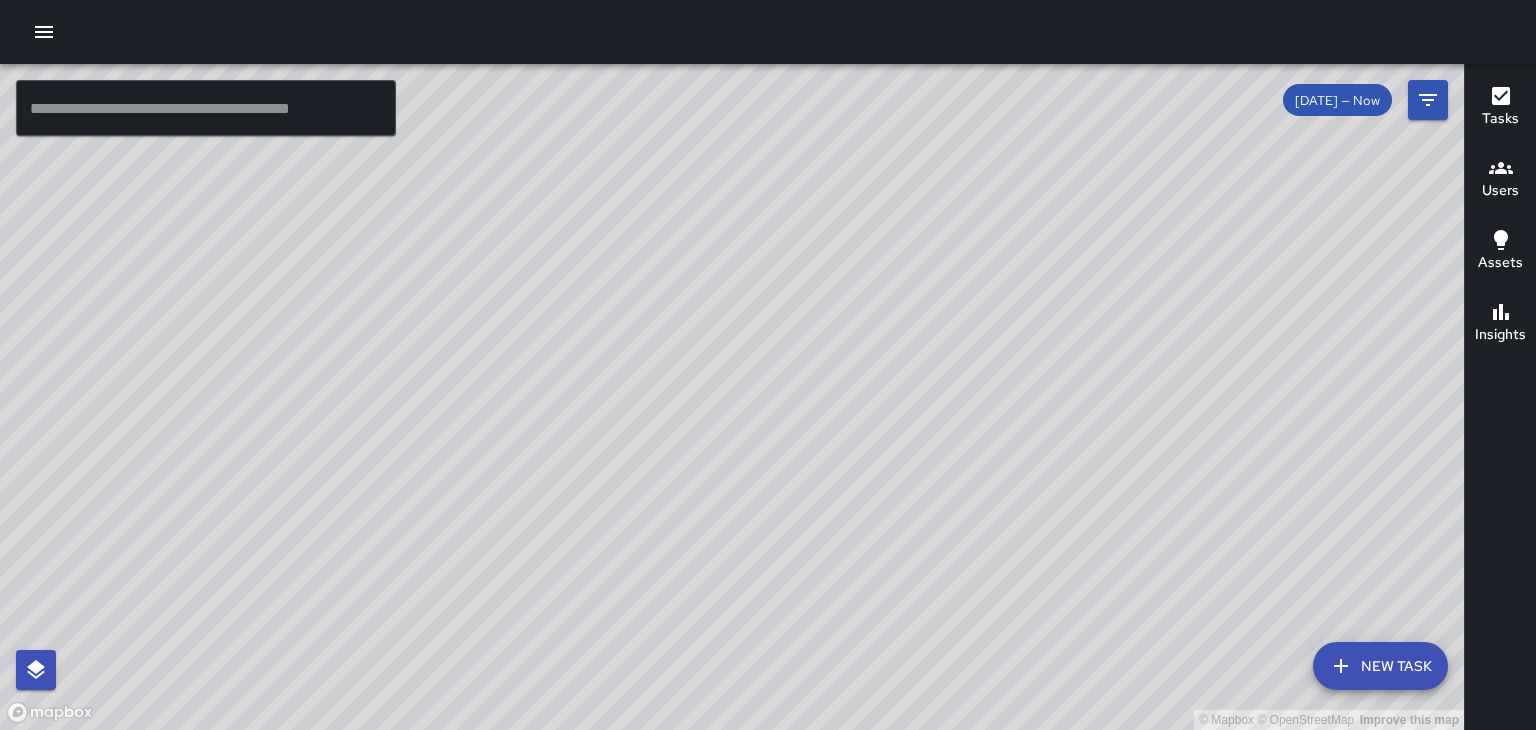 click on "Users" at bounding box center [1500, 191] 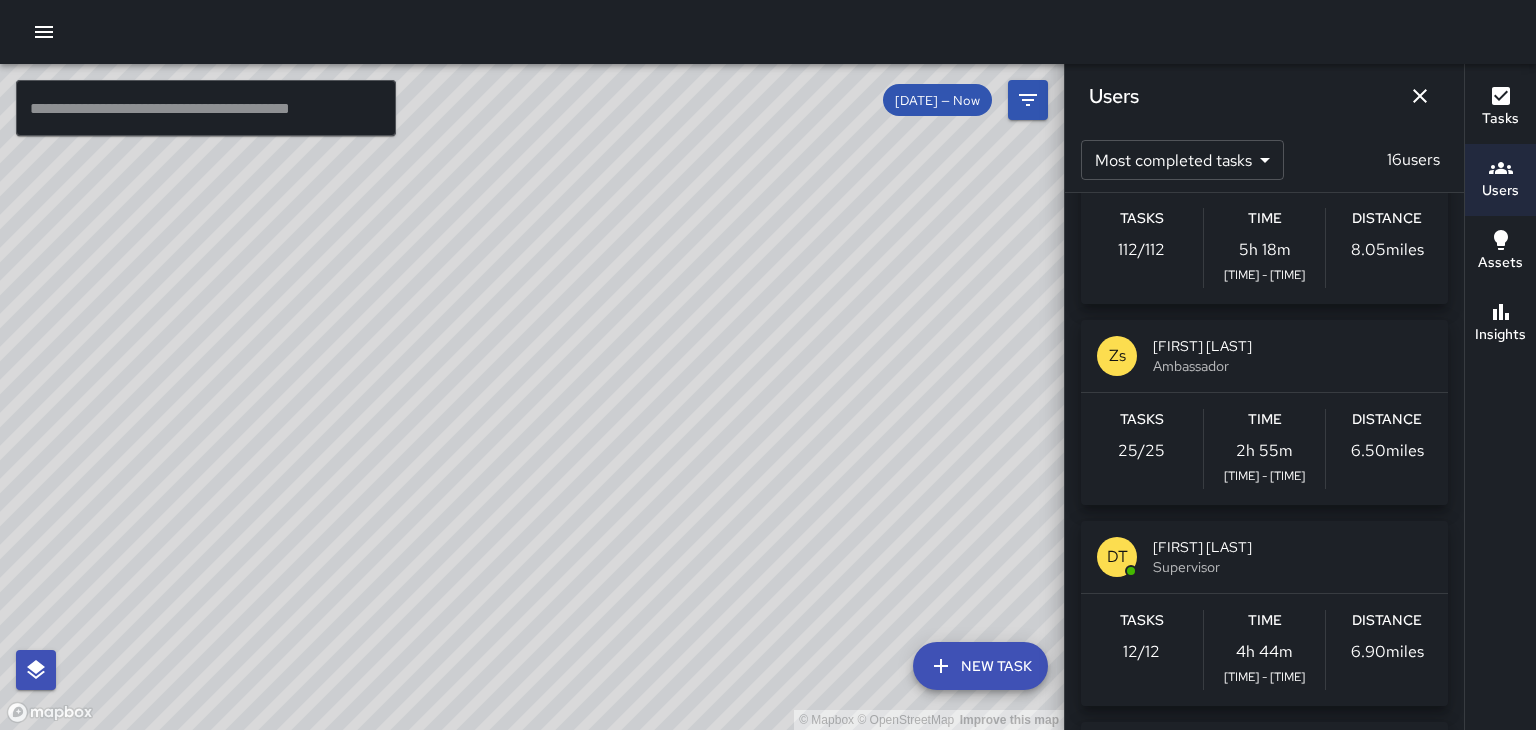 scroll, scrollTop: 85, scrollLeft: 0, axis: vertical 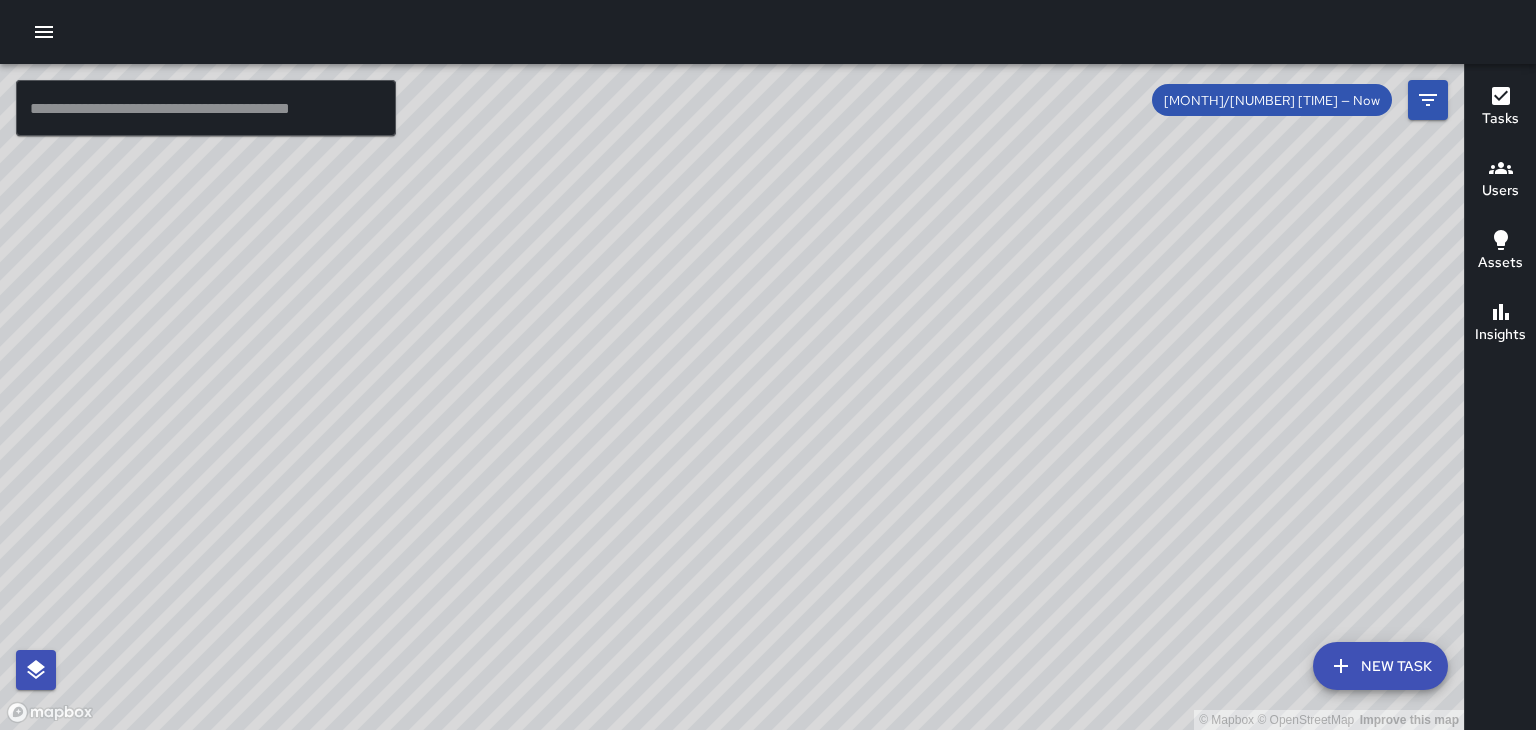 click on "Users" at bounding box center (1500, 191) 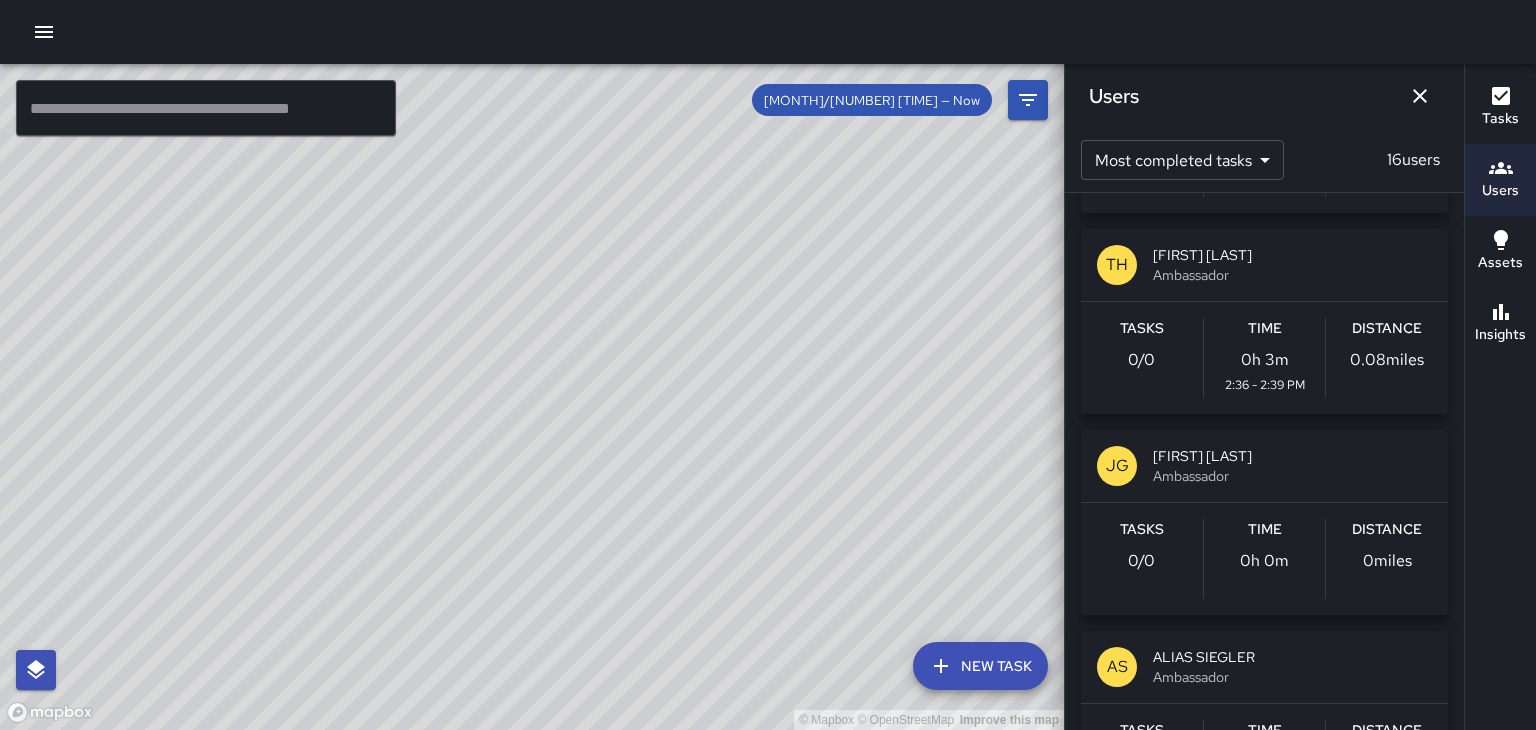 scroll, scrollTop: 584, scrollLeft: 0, axis: vertical 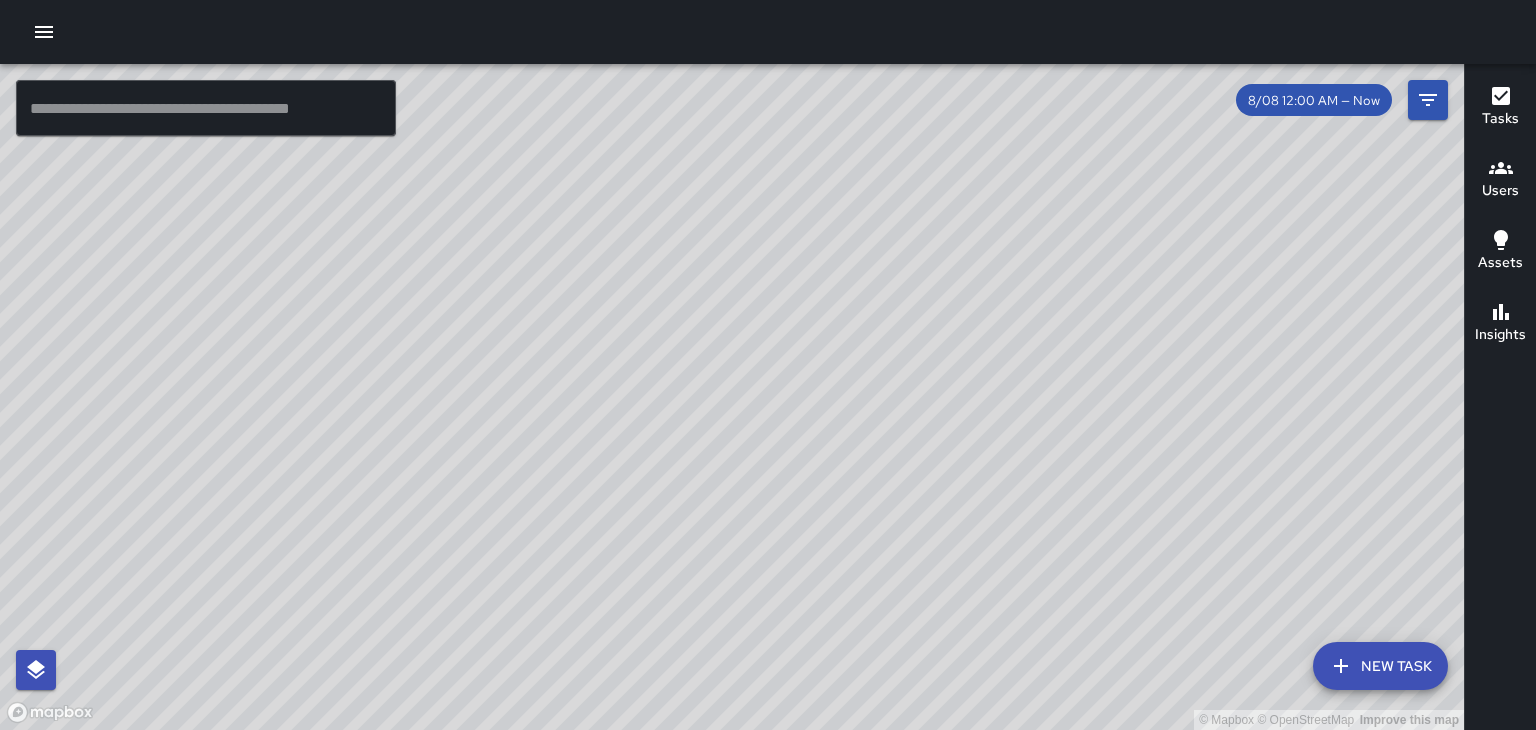 click on "© Mapbox   © OpenStreetMap   Improve this map" at bounding box center (732, 397) 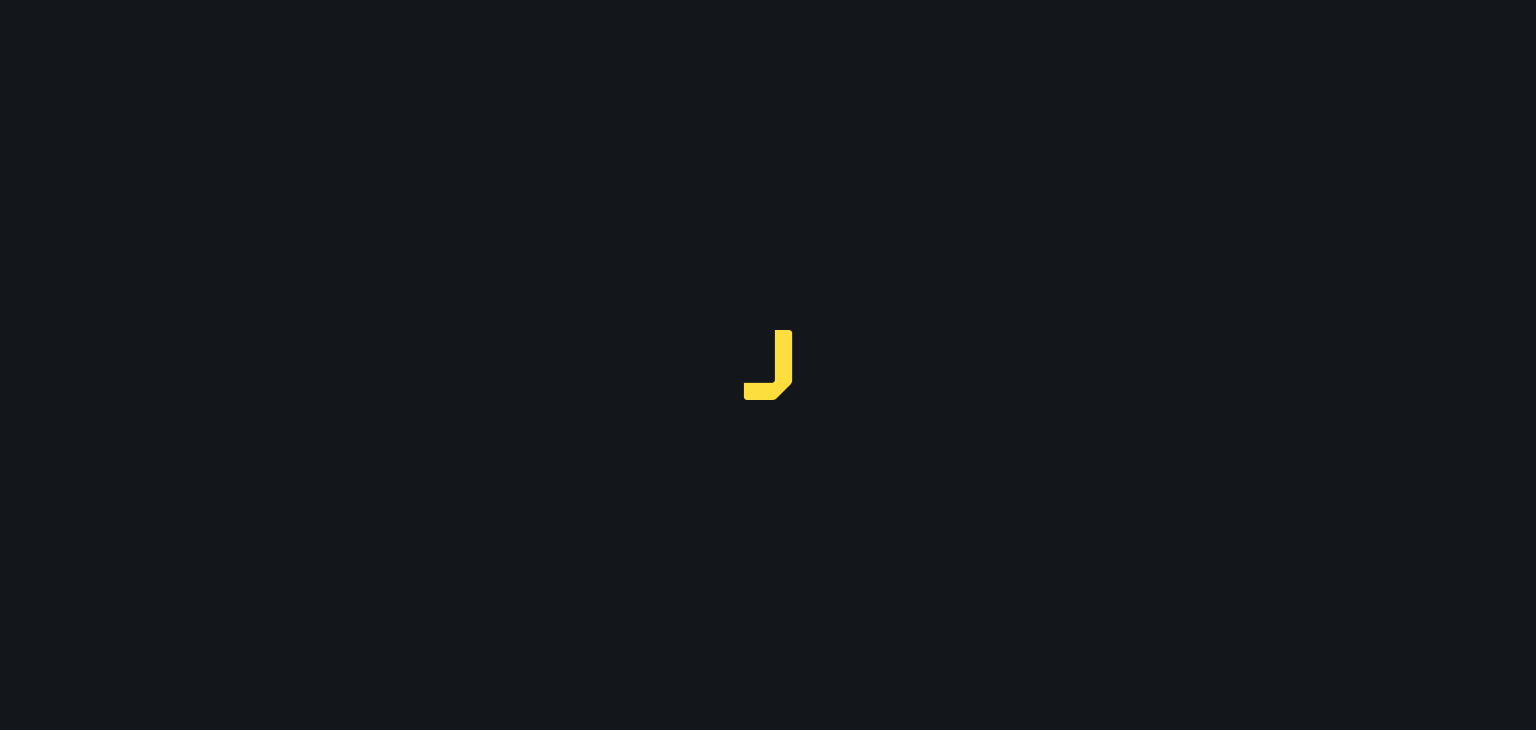 scroll, scrollTop: 0, scrollLeft: 0, axis: both 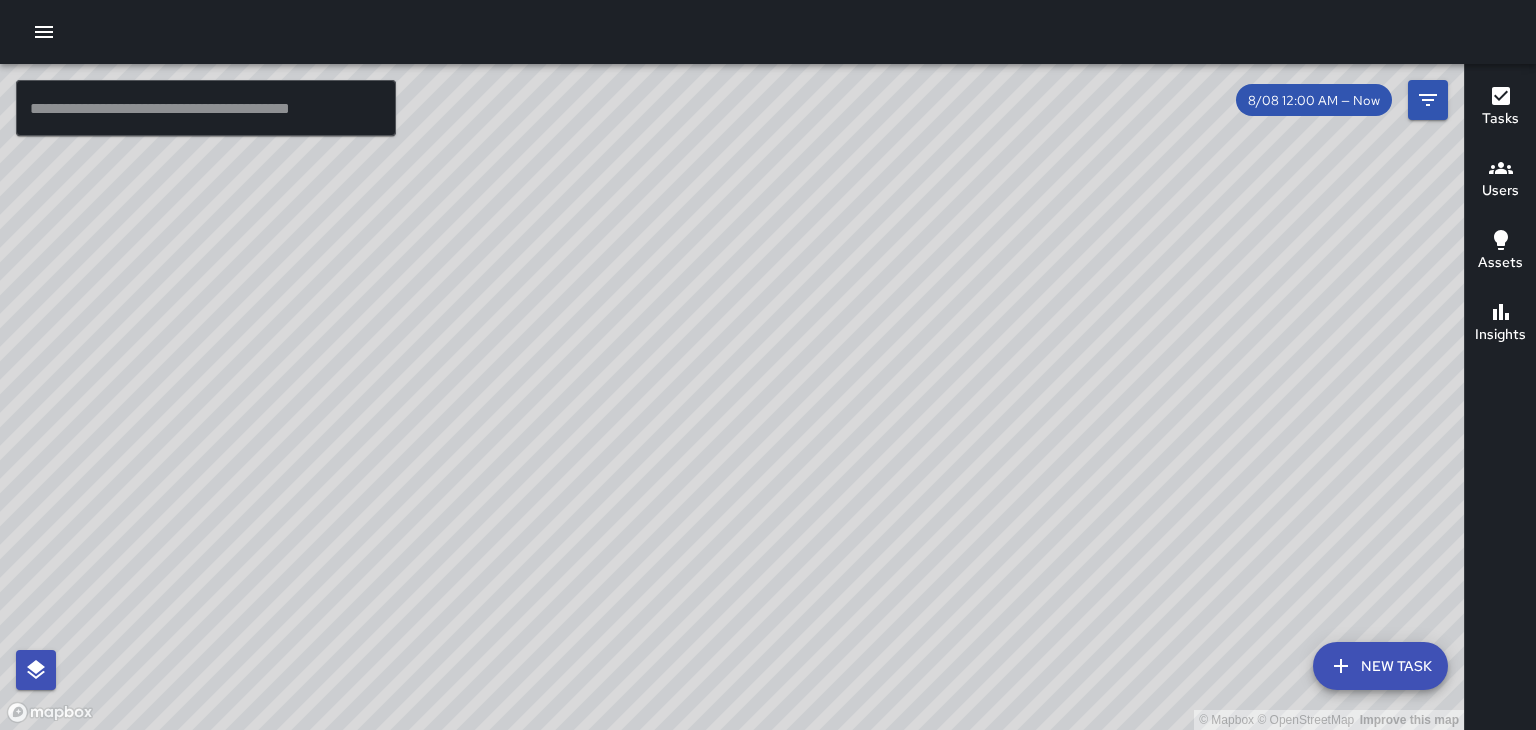 click on "© Mapbox   © OpenStreetMap   Improve this map" at bounding box center (732, 397) 